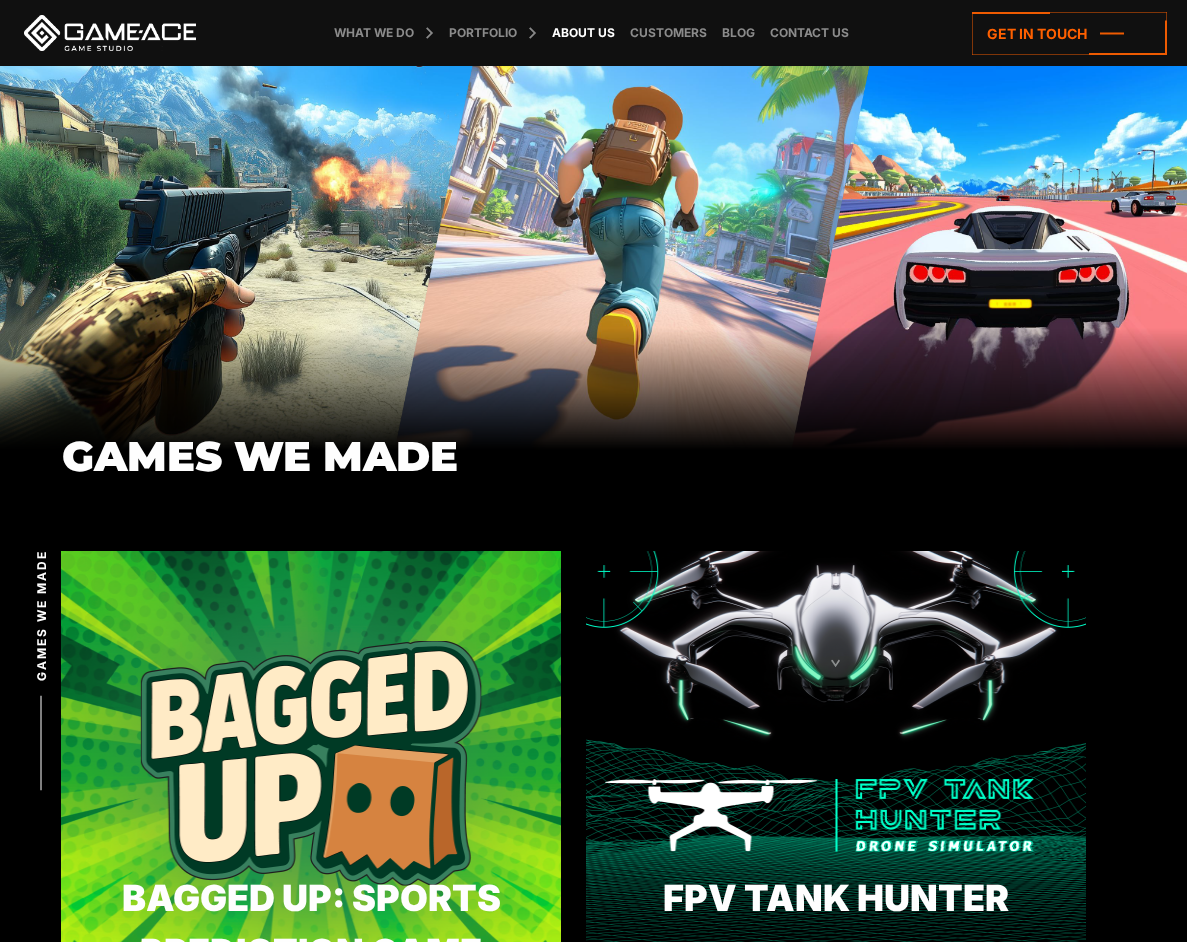 scroll, scrollTop: 0, scrollLeft: 0, axis: both 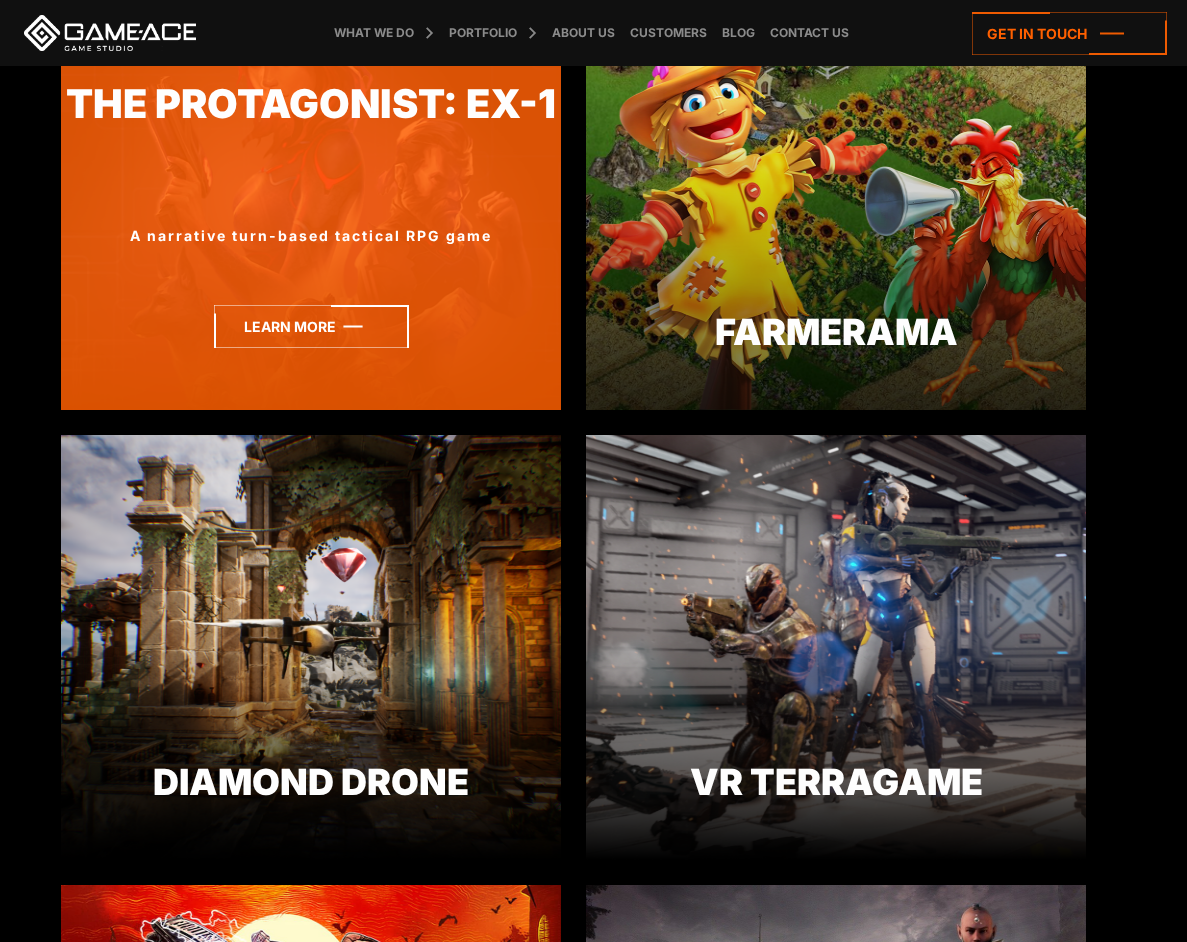 click 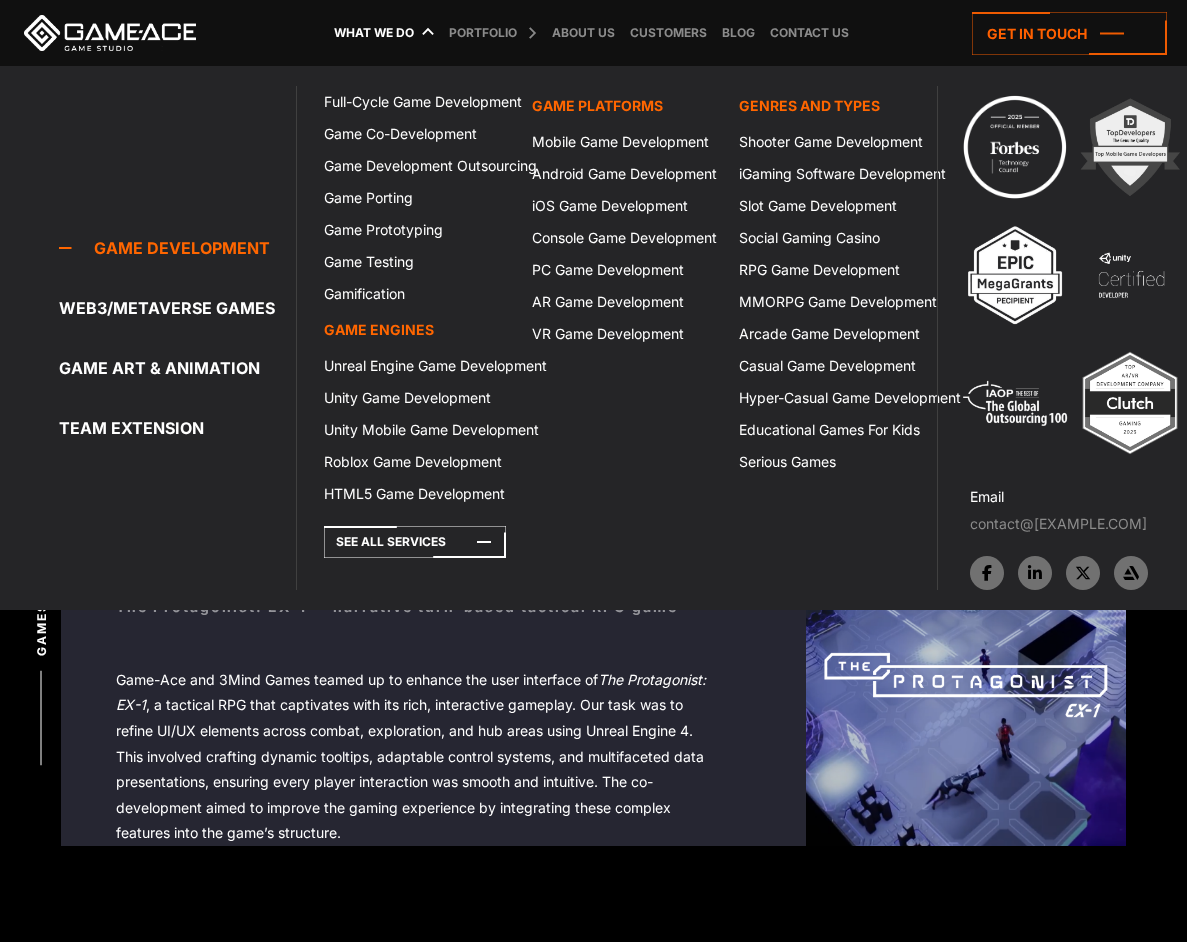 scroll, scrollTop: 0, scrollLeft: 0, axis: both 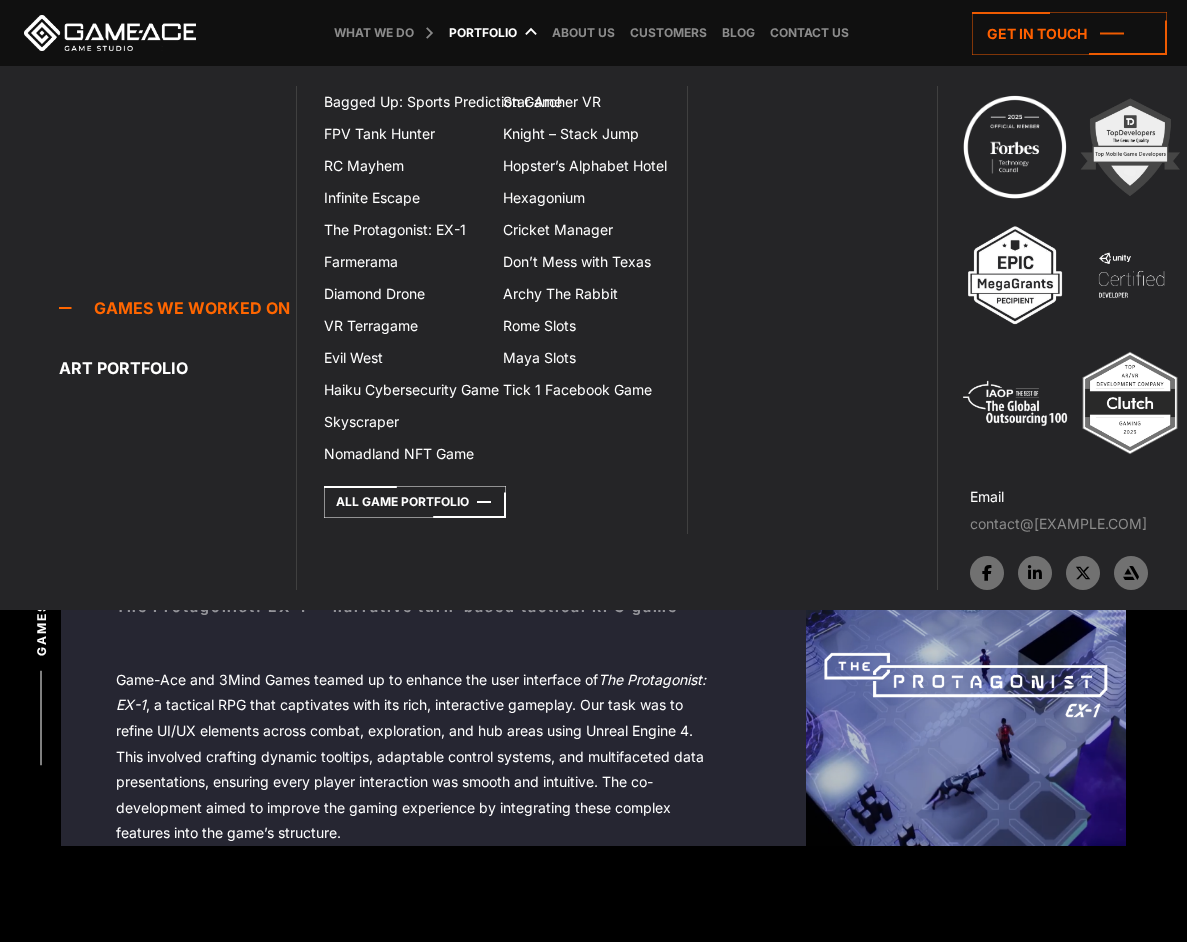 click on "Portfolio" at bounding box center (483, 33) 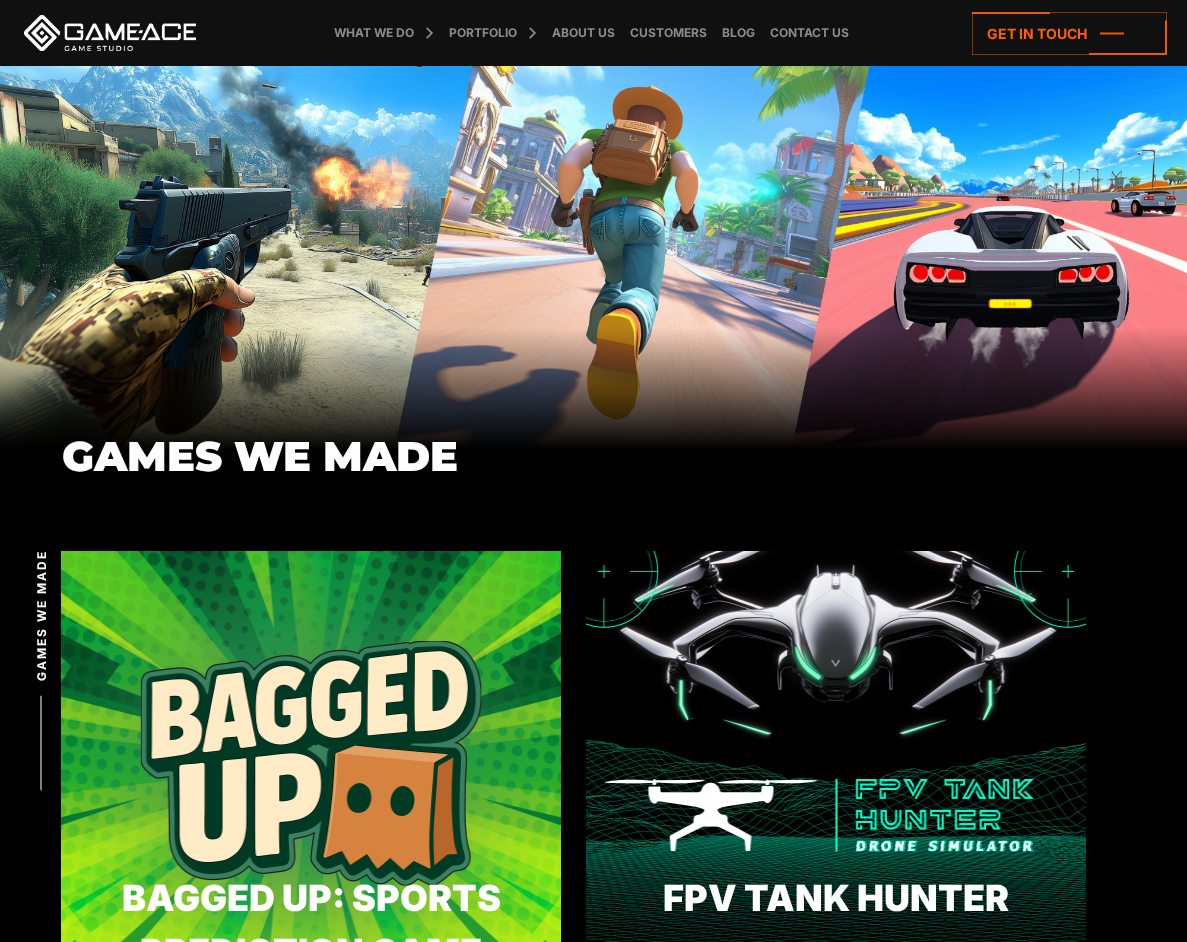 scroll, scrollTop: 0, scrollLeft: 0, axis: both 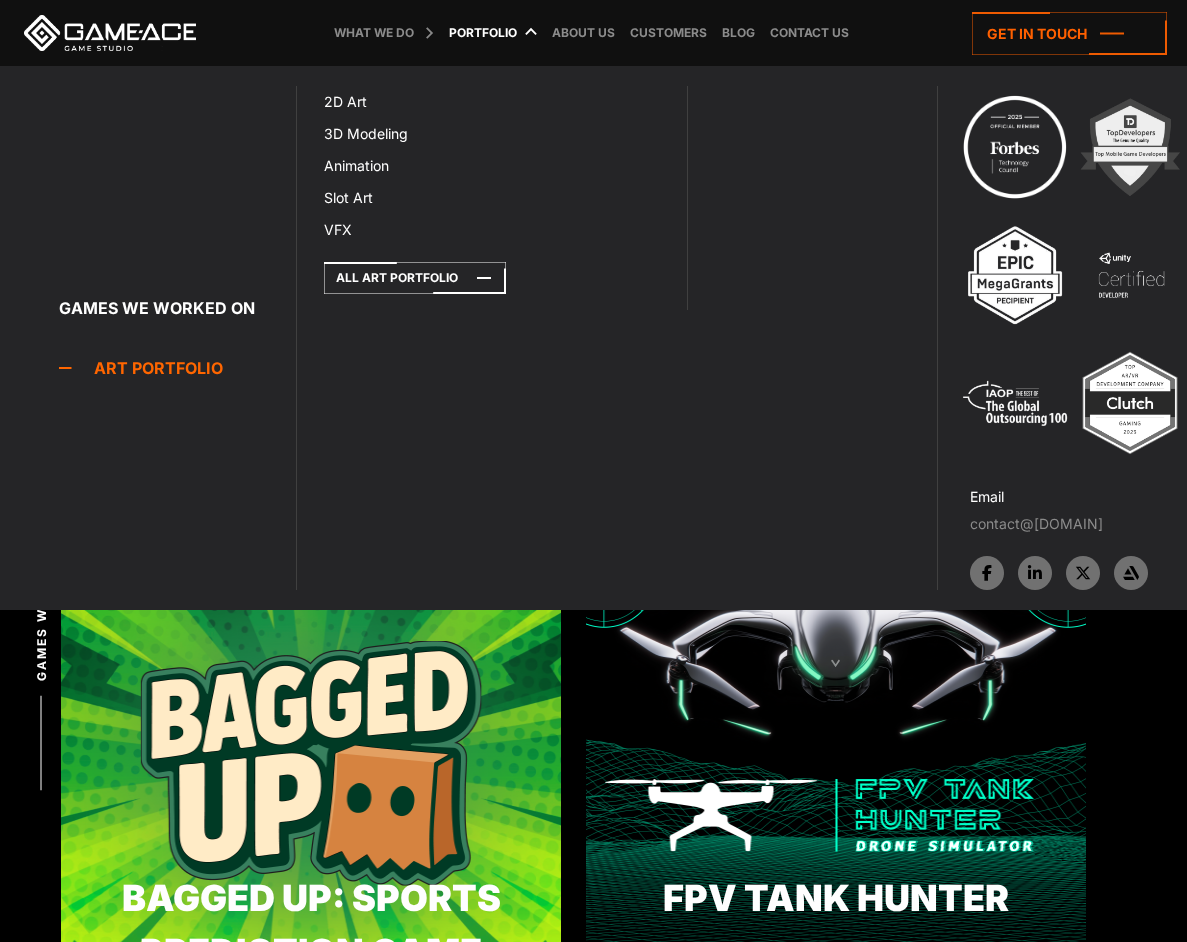 click on "Art portfolio" at bounding box center [177, 368] 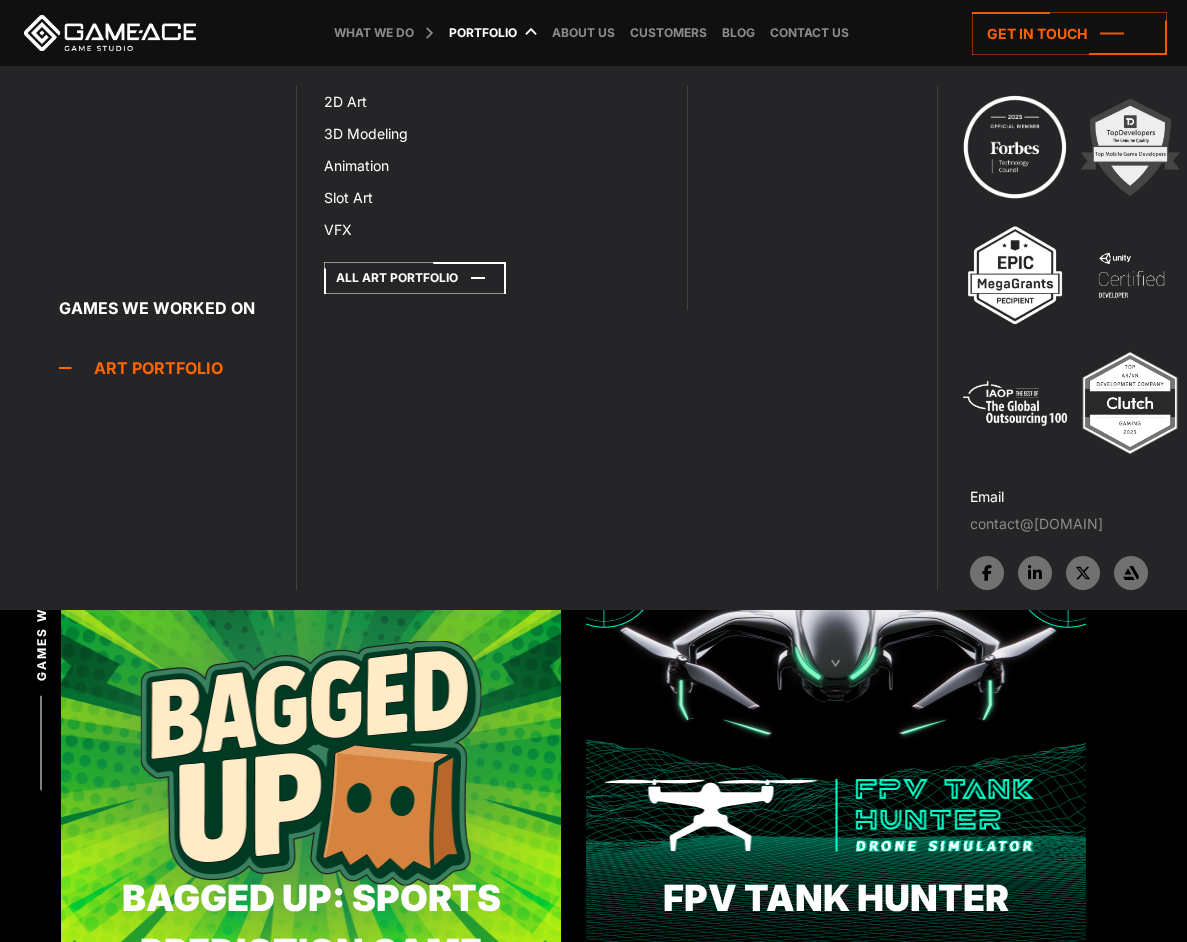 click 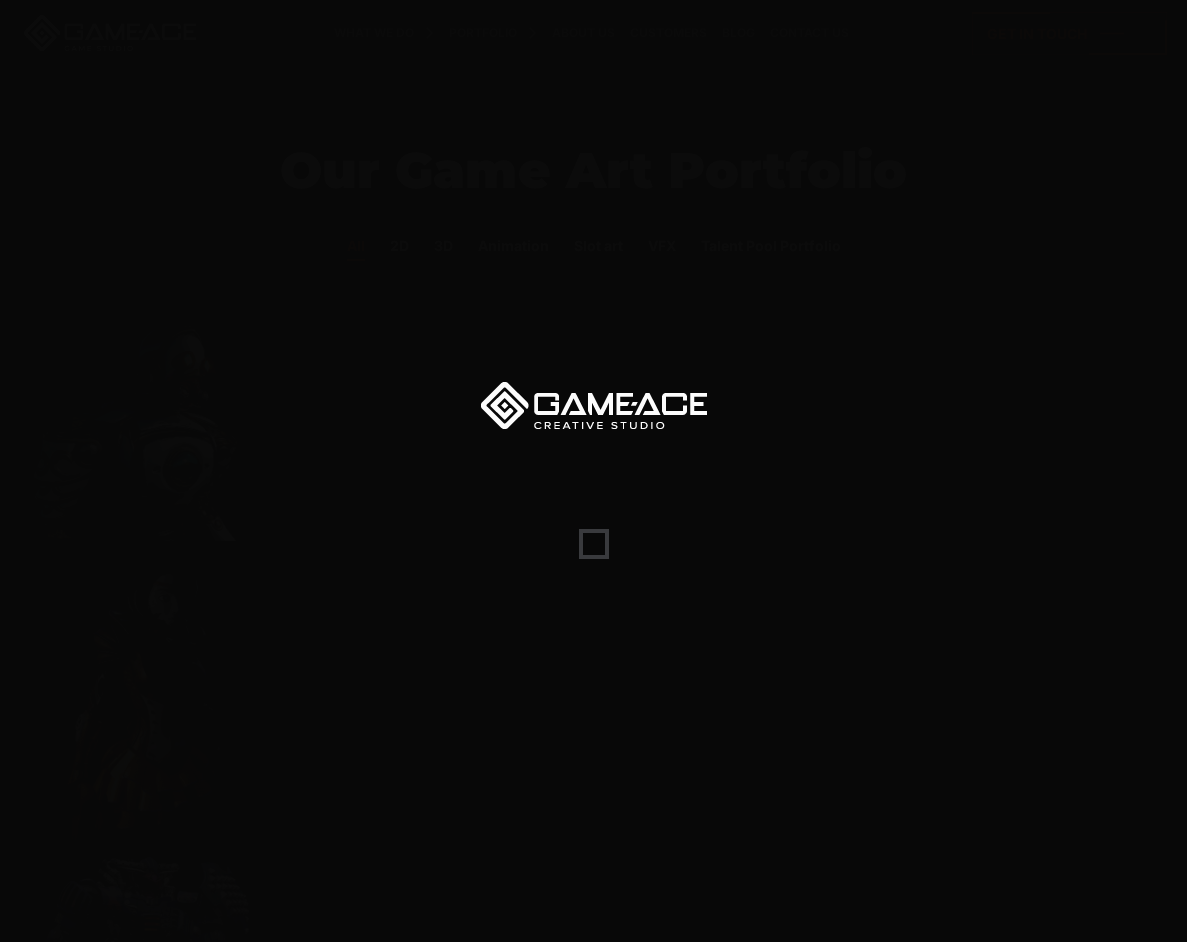 scroll, scrollTop: 0, scrollLeft: 0, axis: both 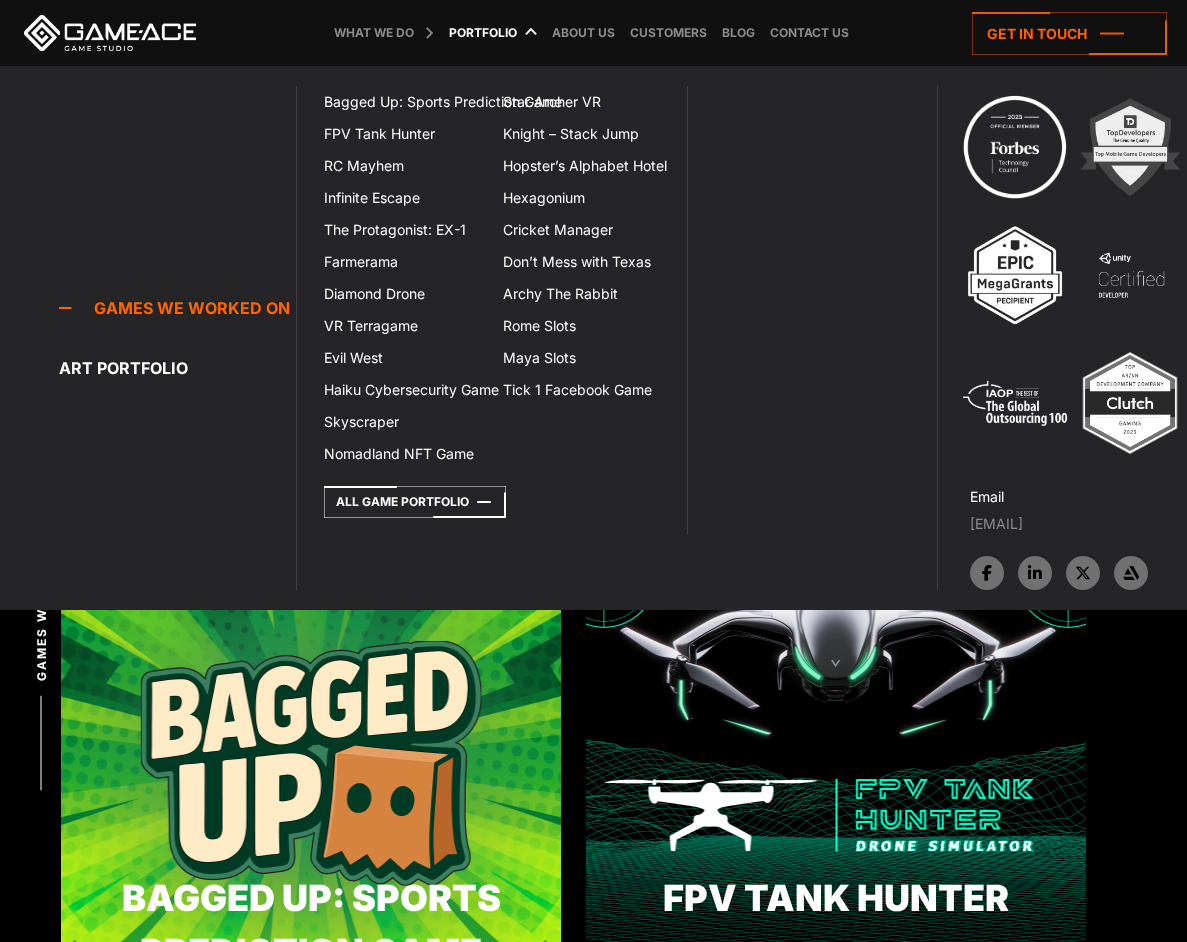 click on "Portfolio" at bounding box center [483, 33] 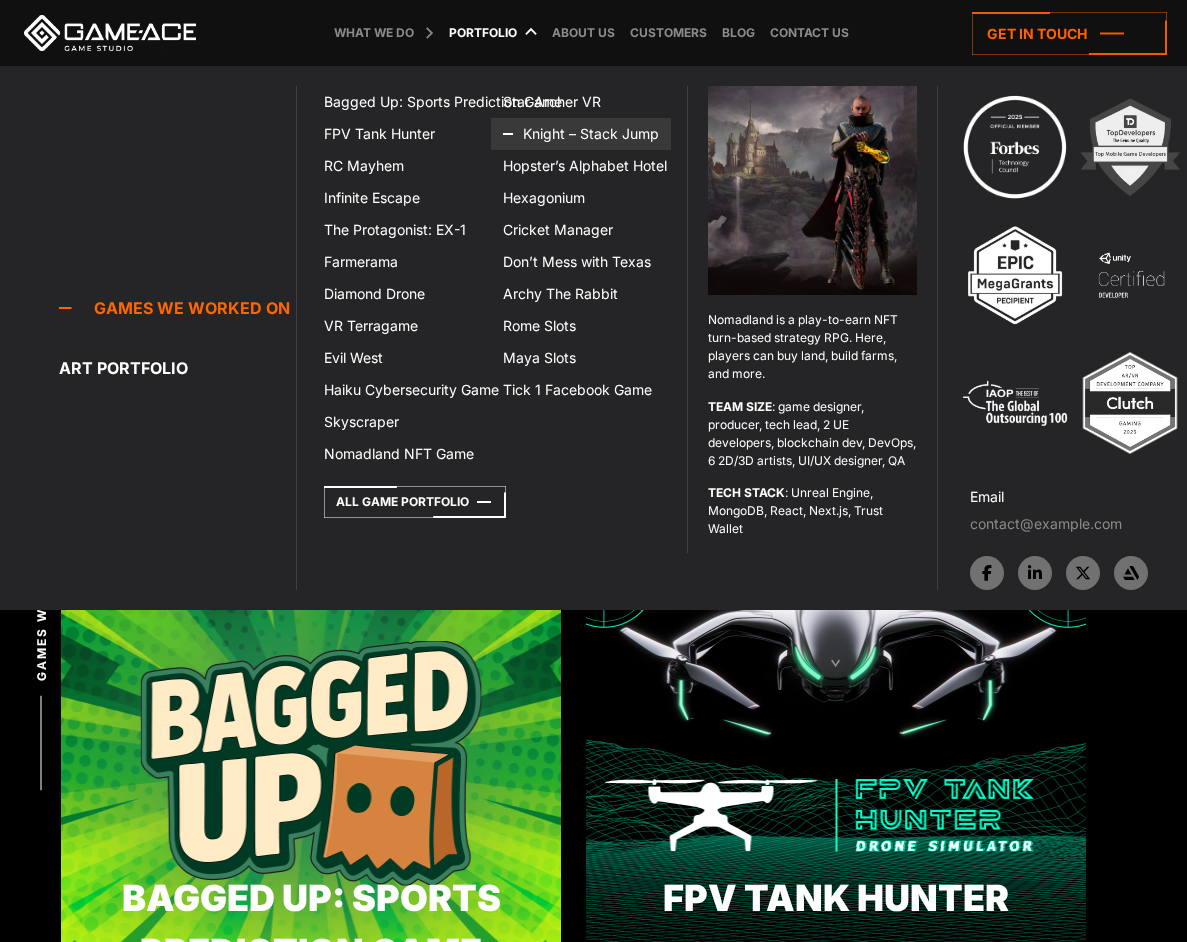 scroll, scrollTop: 0, scrollLeft: 0, axis: both 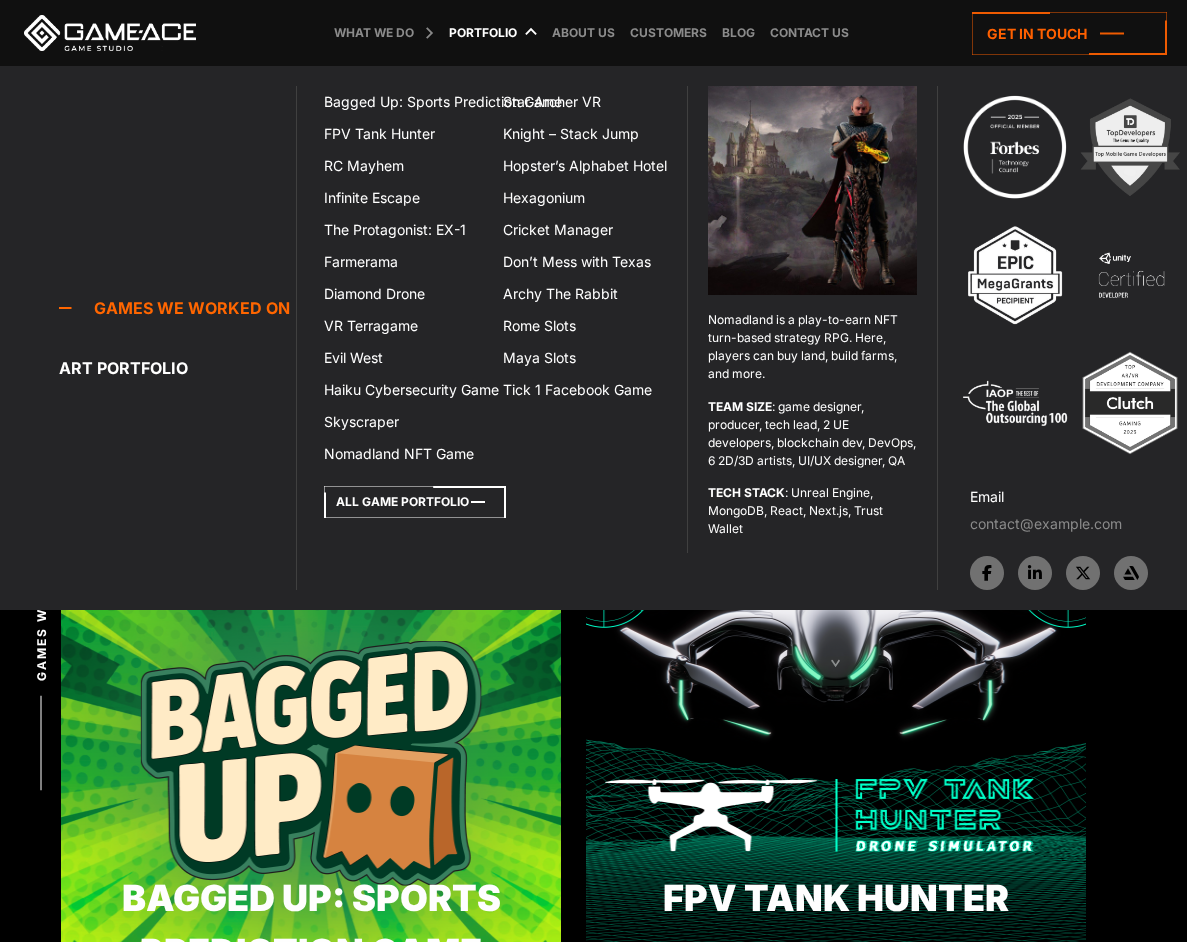 click 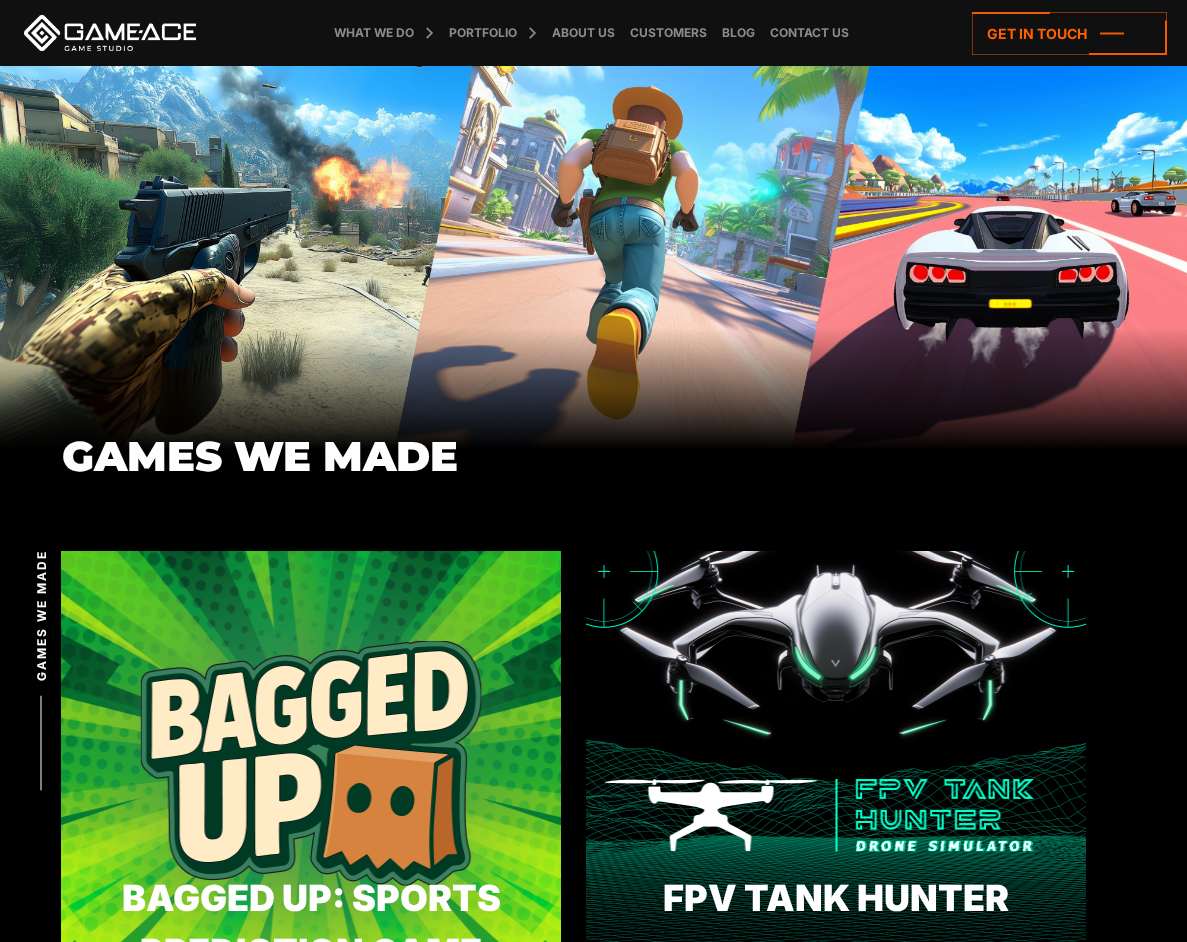 scroll, scrollTop: 0, scrollLeft: 0, axis: both 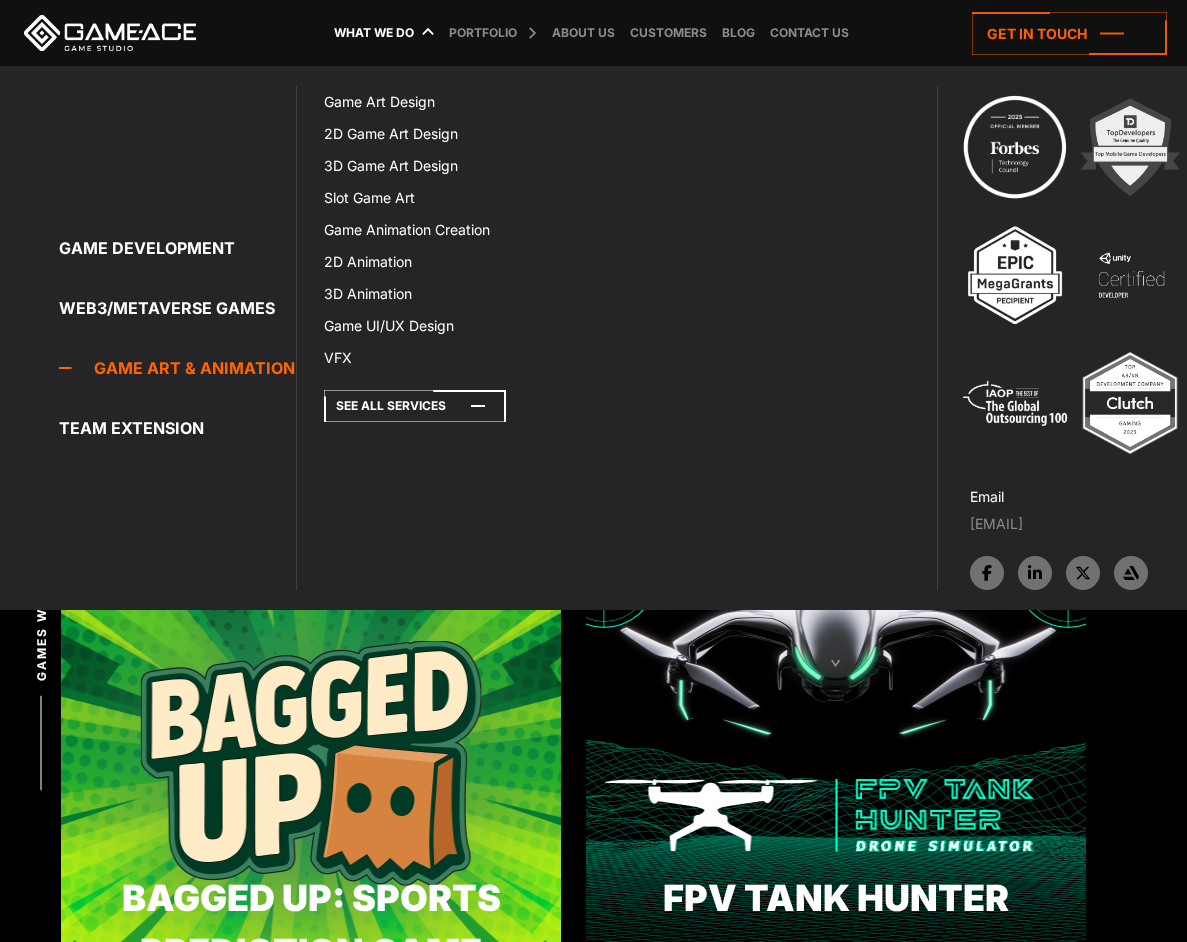click 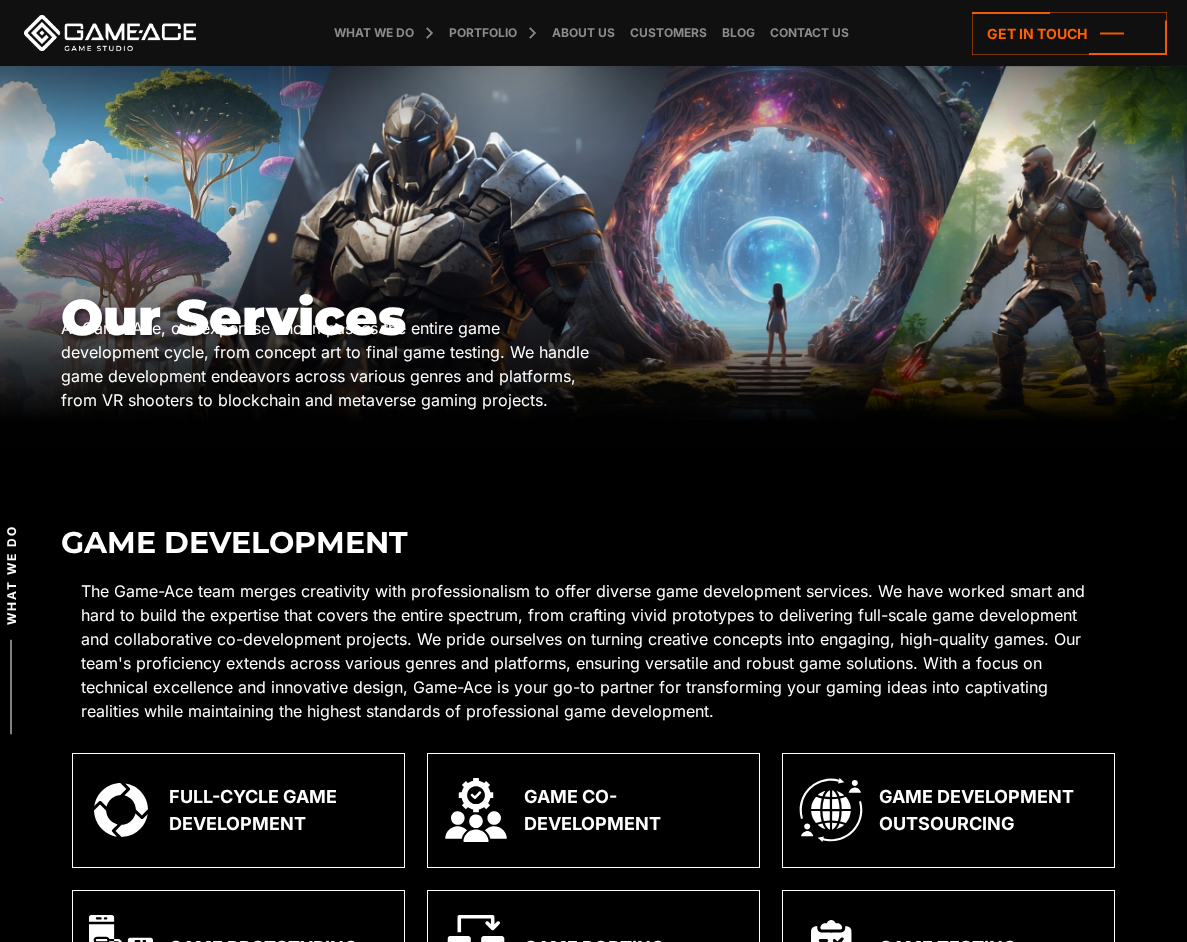 scroll, scrollTop: 0, scrollLeft: 0, axis: both 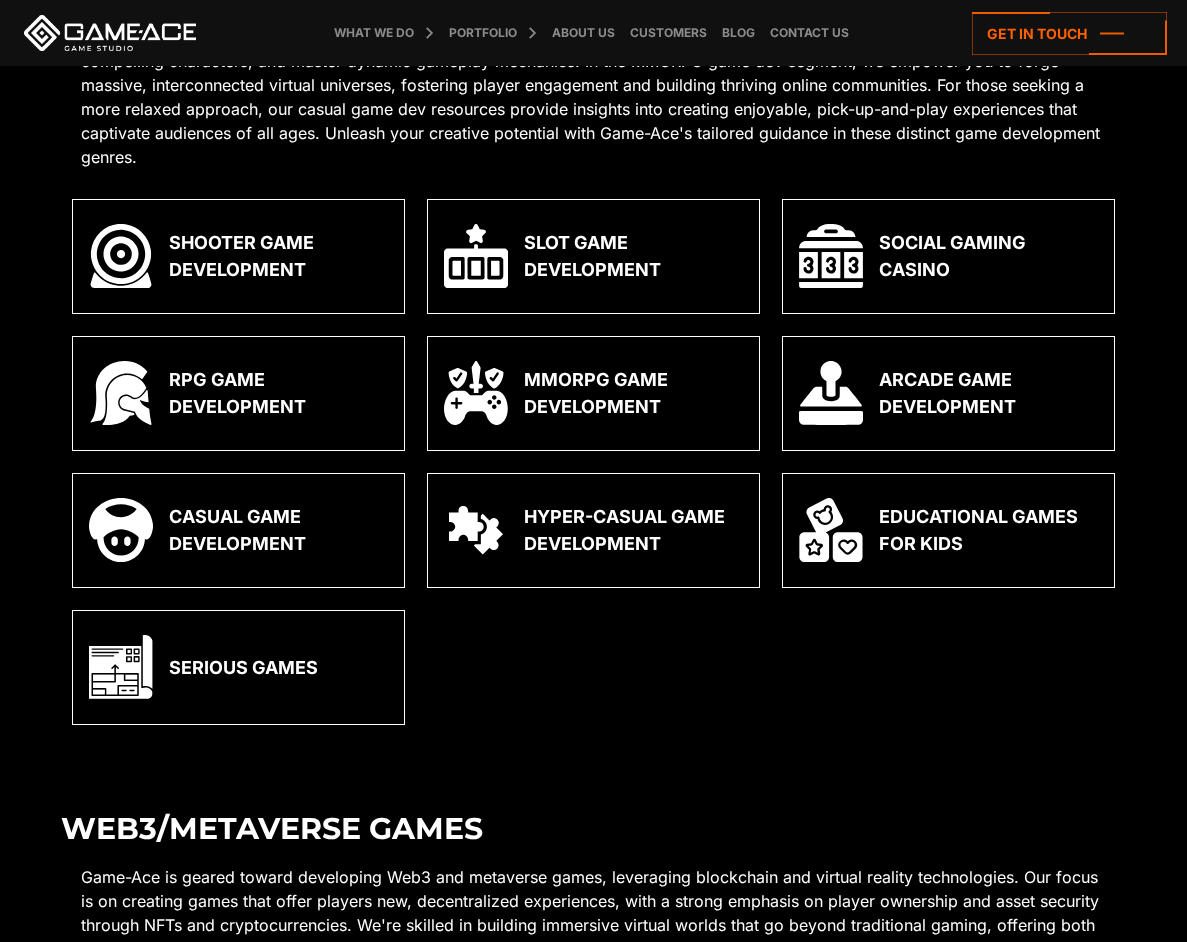 click on "Arcade Game Development
Arcade Game Development
Full-Cycle Game Development
Art and Animation Creation
Game Testing" at bounding box center (948, -1568) 